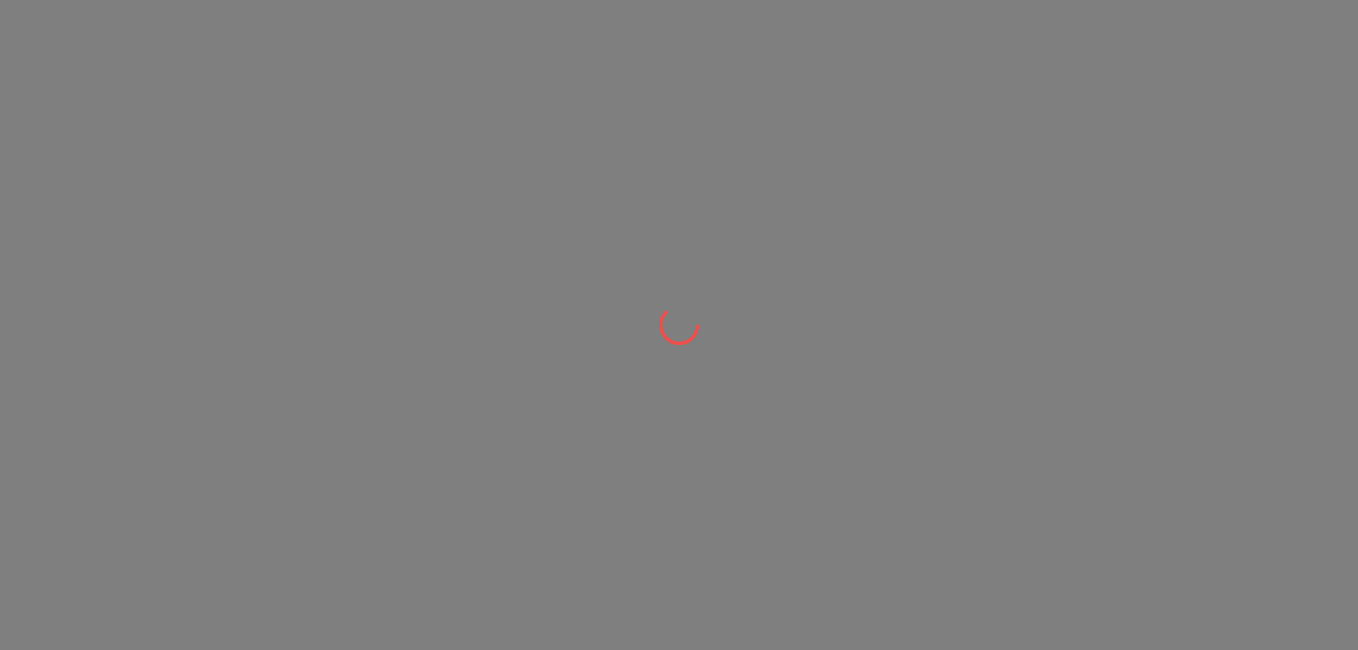 scroll, scrollTop: 0, scrollLeft: 0, axis: both 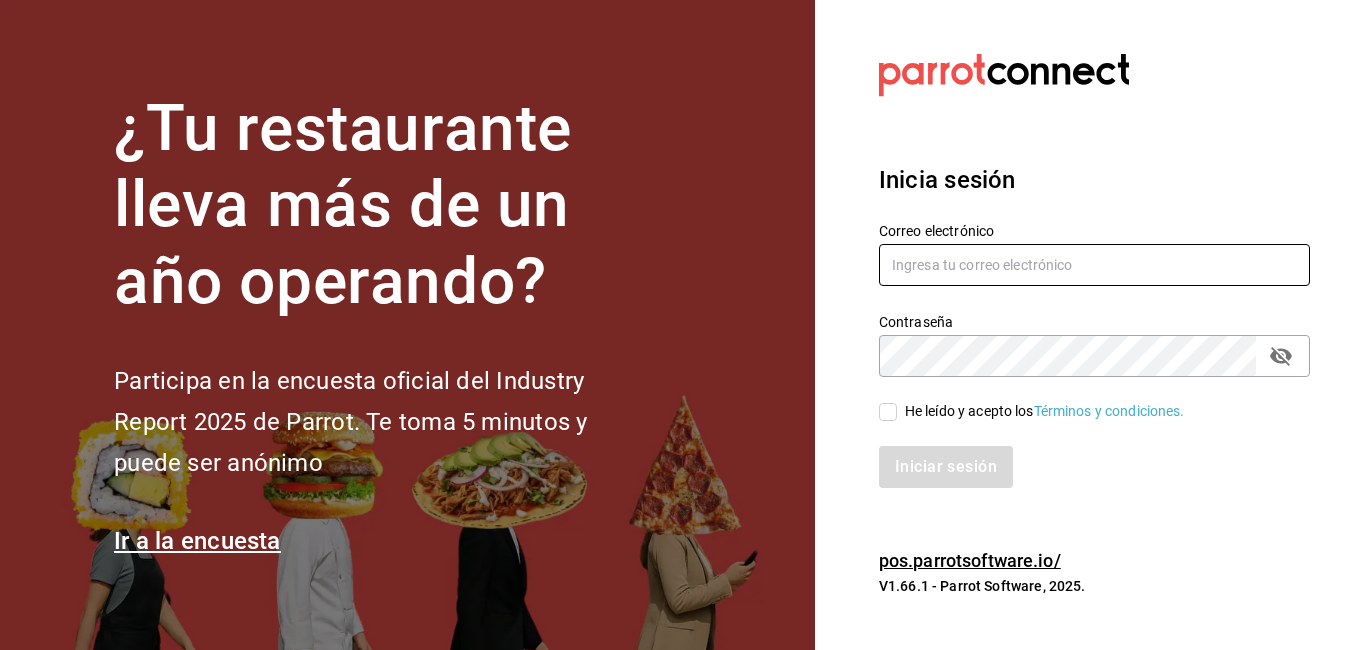 click at bounding box center [1094, 265] 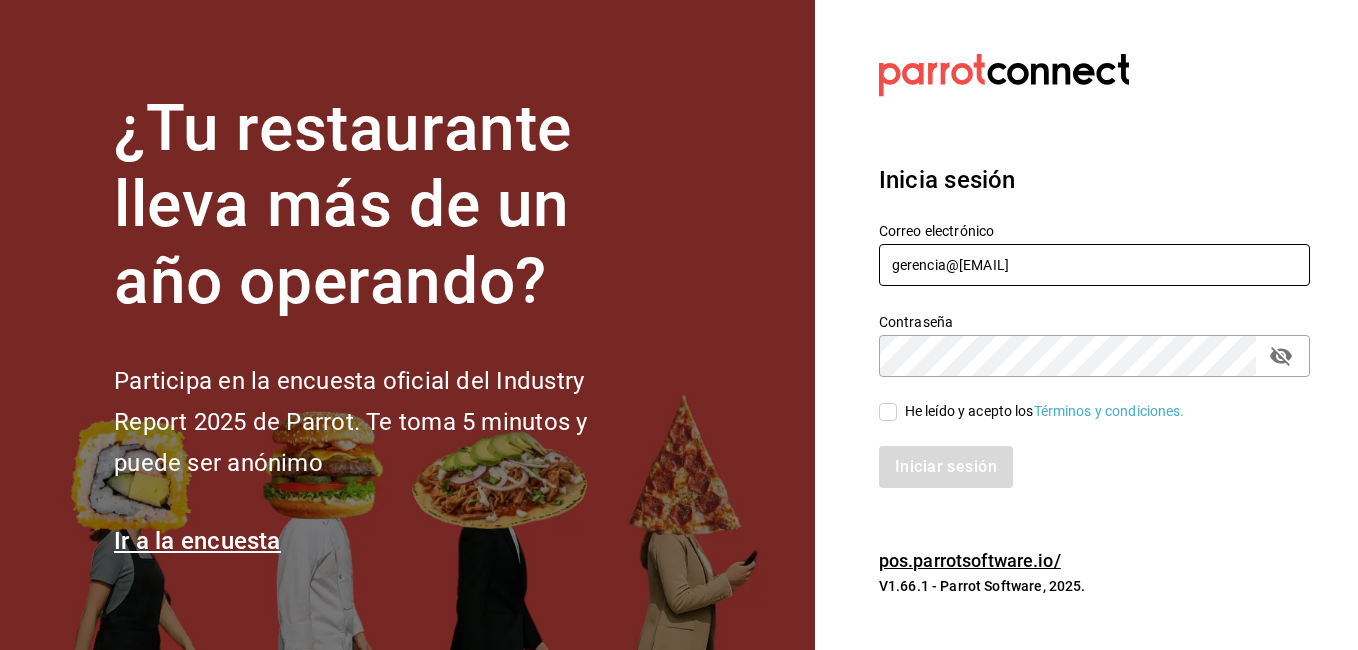 type on "[EMAIL]" 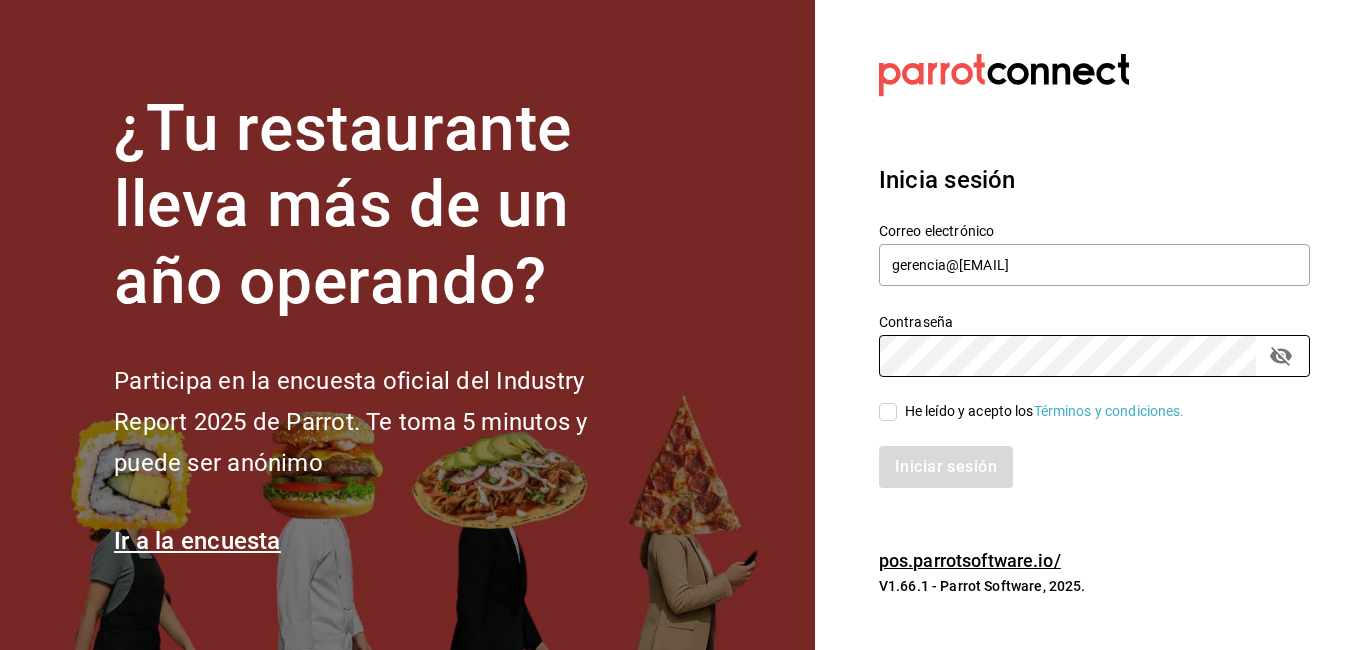 click on "He leído y acepto los  Términos y condiciones." at bounding box center [888, 412] 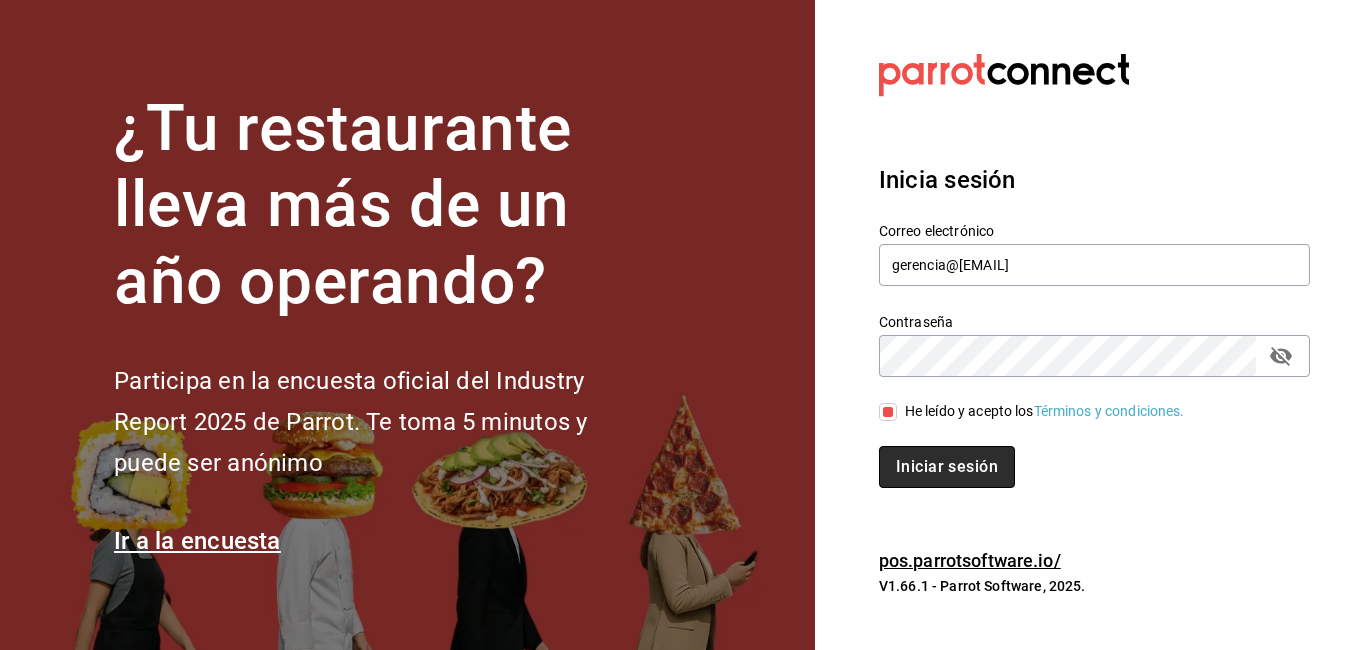 click on "Iniciar sesión" at bounding box center [947, 467] 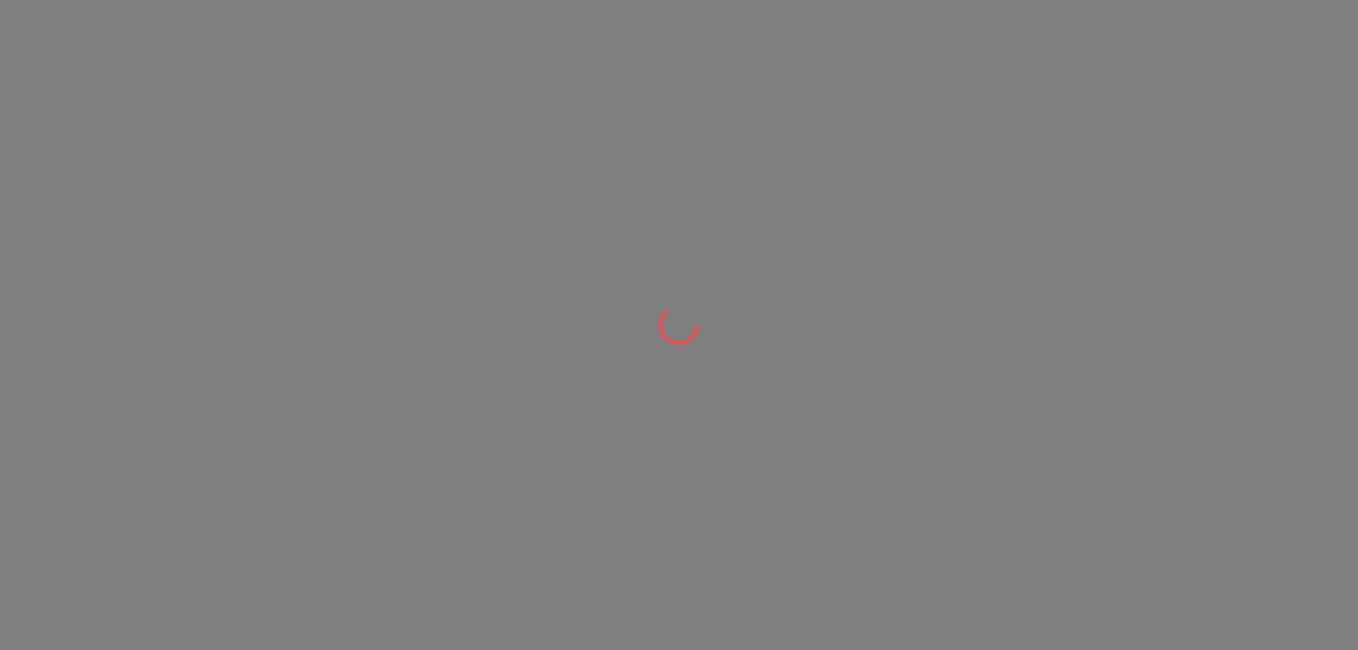 scroll, scrollTop: 0, scrollLeft: 0, axis: both 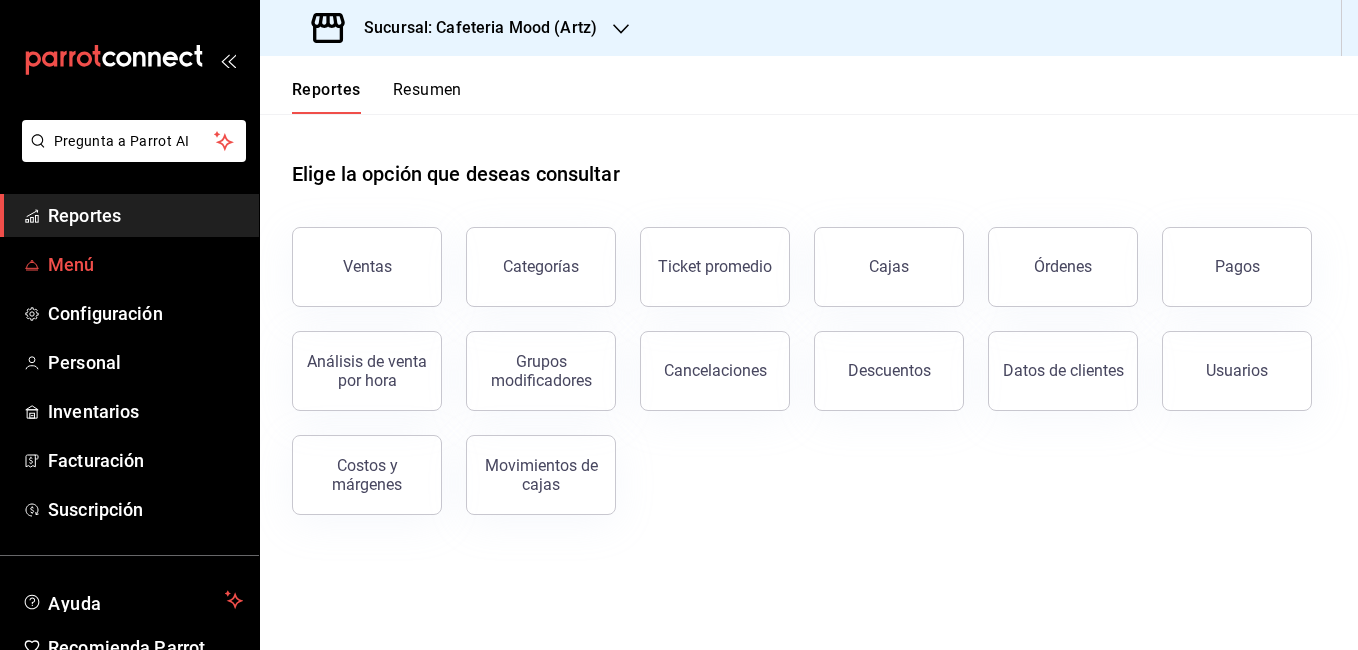 click on "Menú" at bounding box center (129, 264) 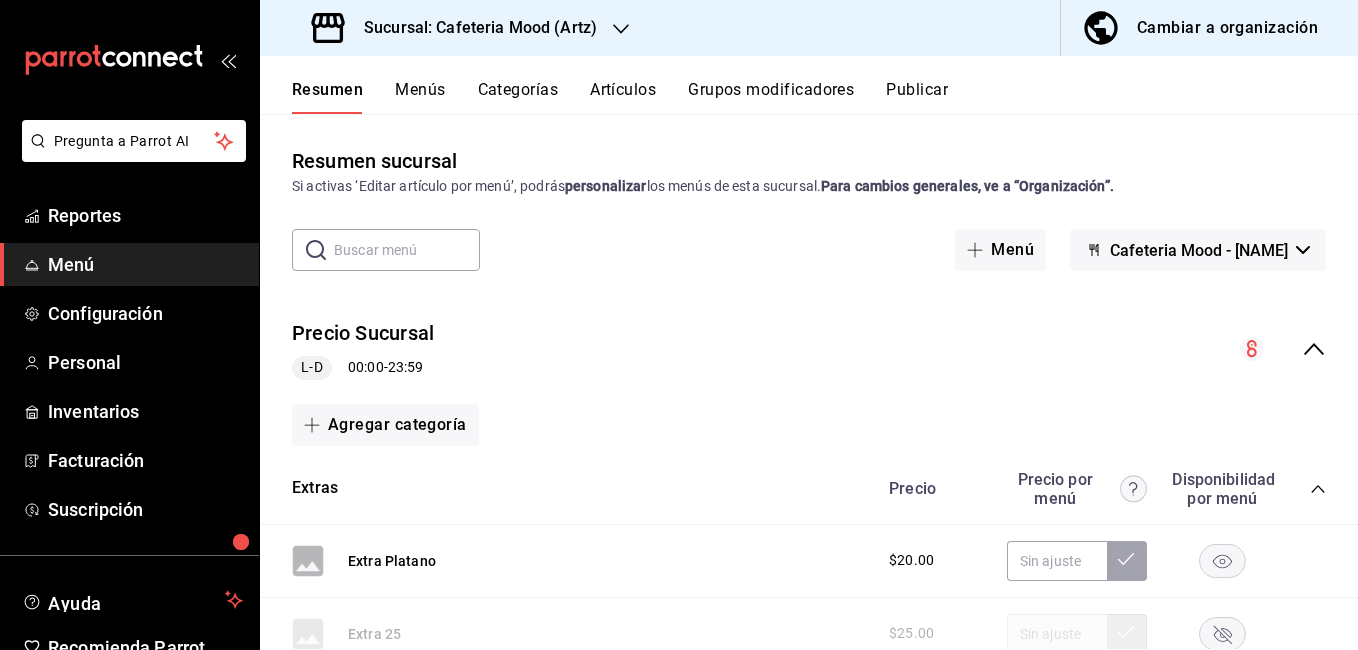 scroll, scrollTop: 105, scrollLeft: 0, axis: vertical 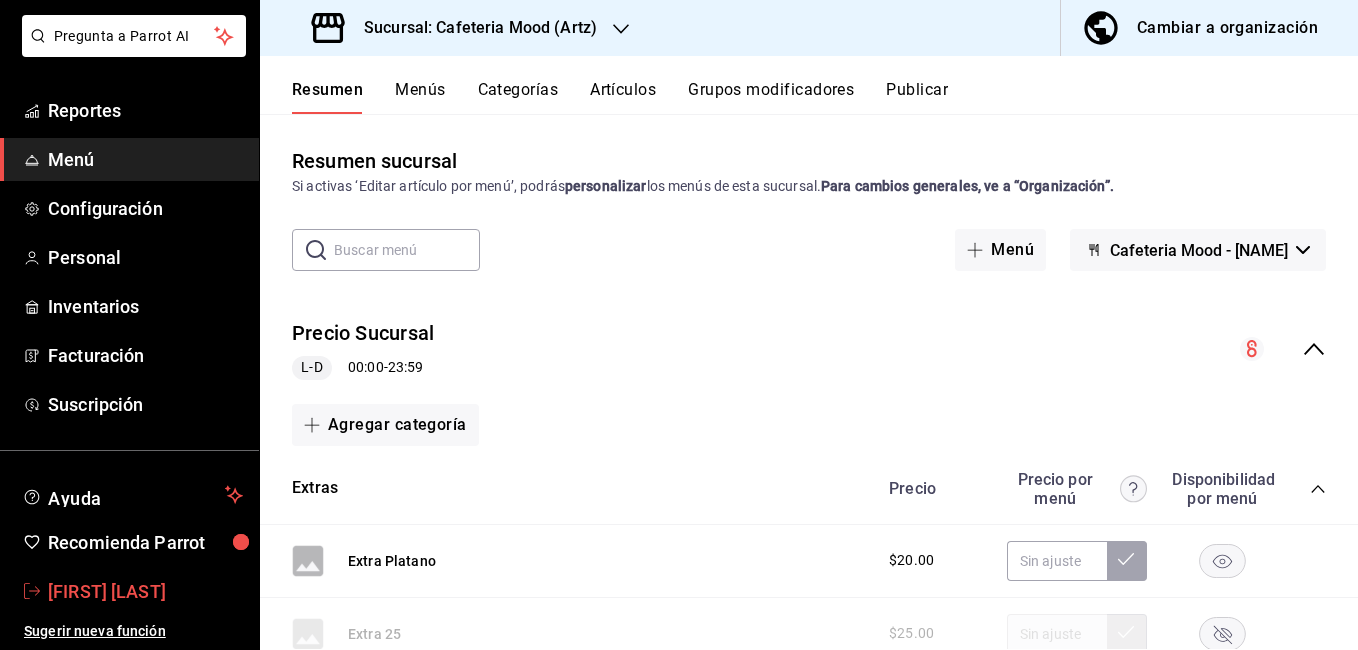 click on "[FIRST] [LAST]" at bounding box center (145, 591) 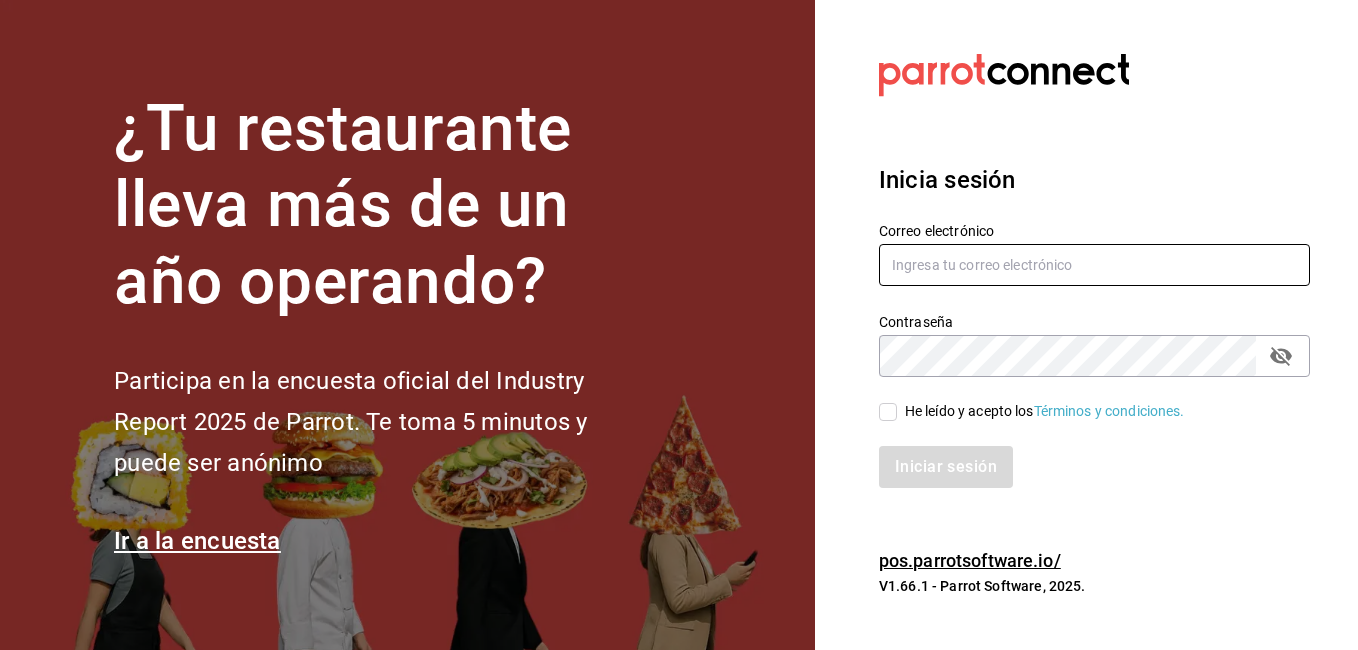type on "gerenciamoodlilas@zuda.mx" 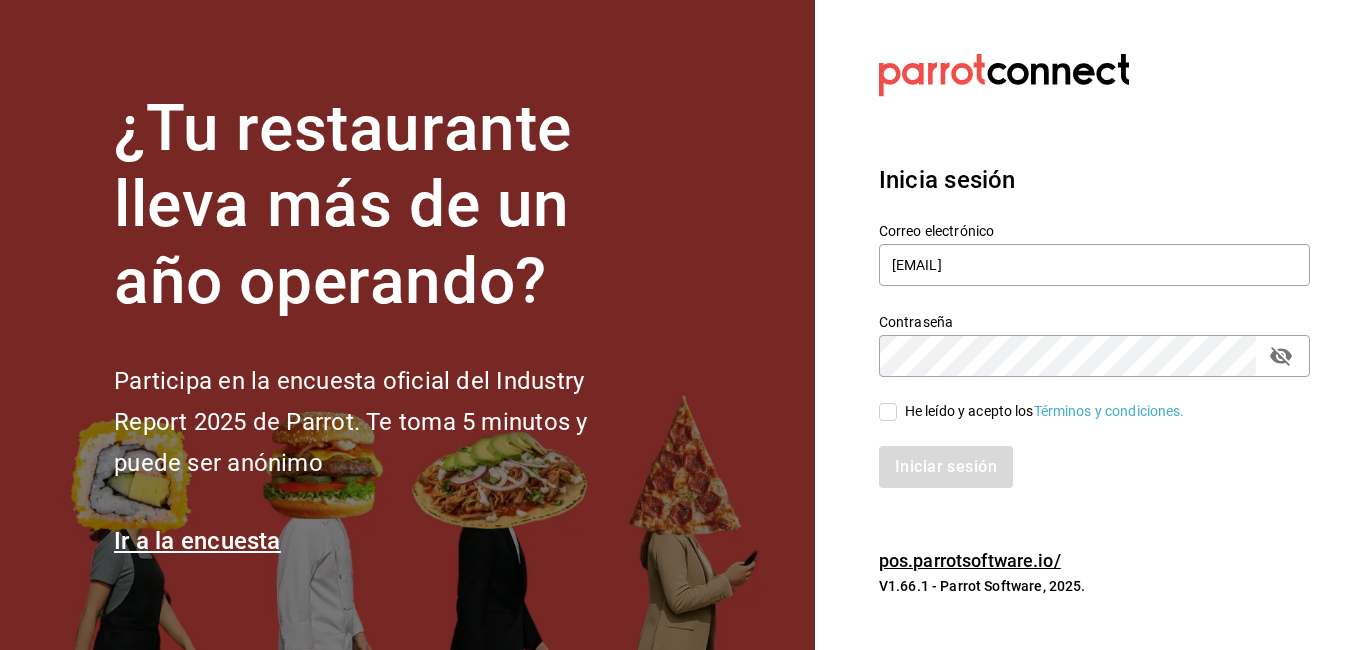 click 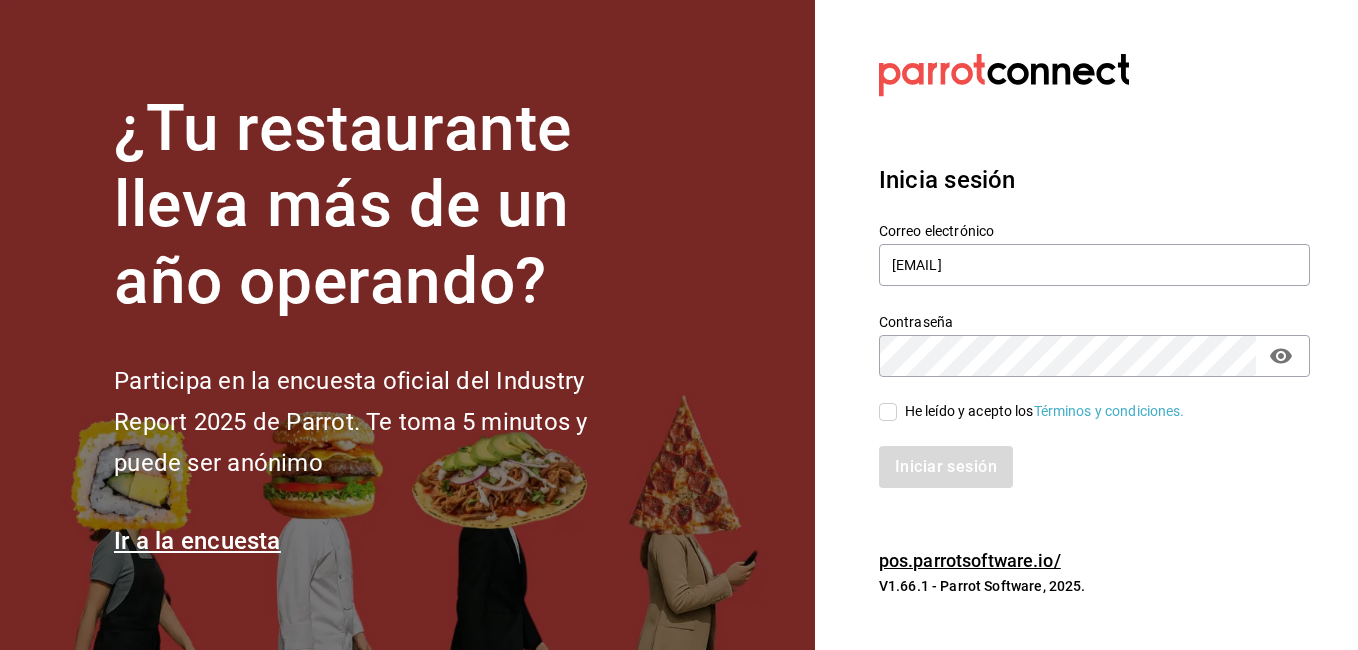 click on "He leído y acepto los  Términos y condiciones." at bounding box center (888, 412) 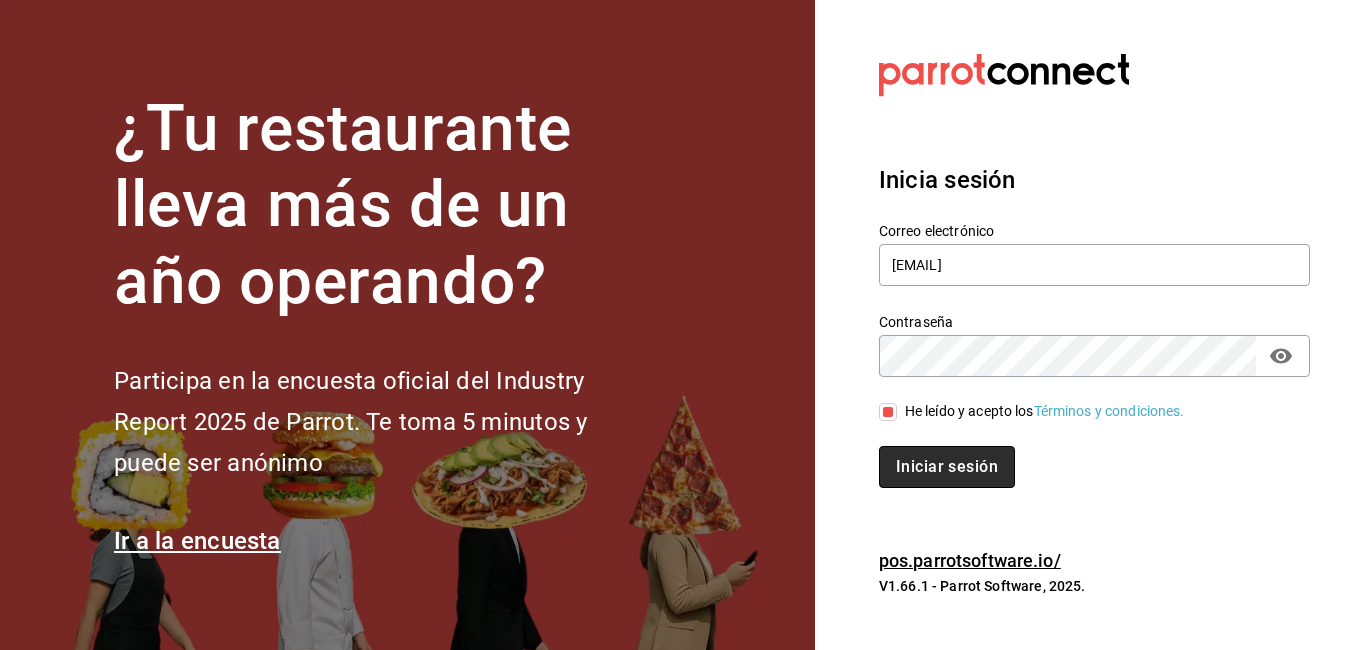 click on "Iniciar sesión" at bounding box center (947, 467) 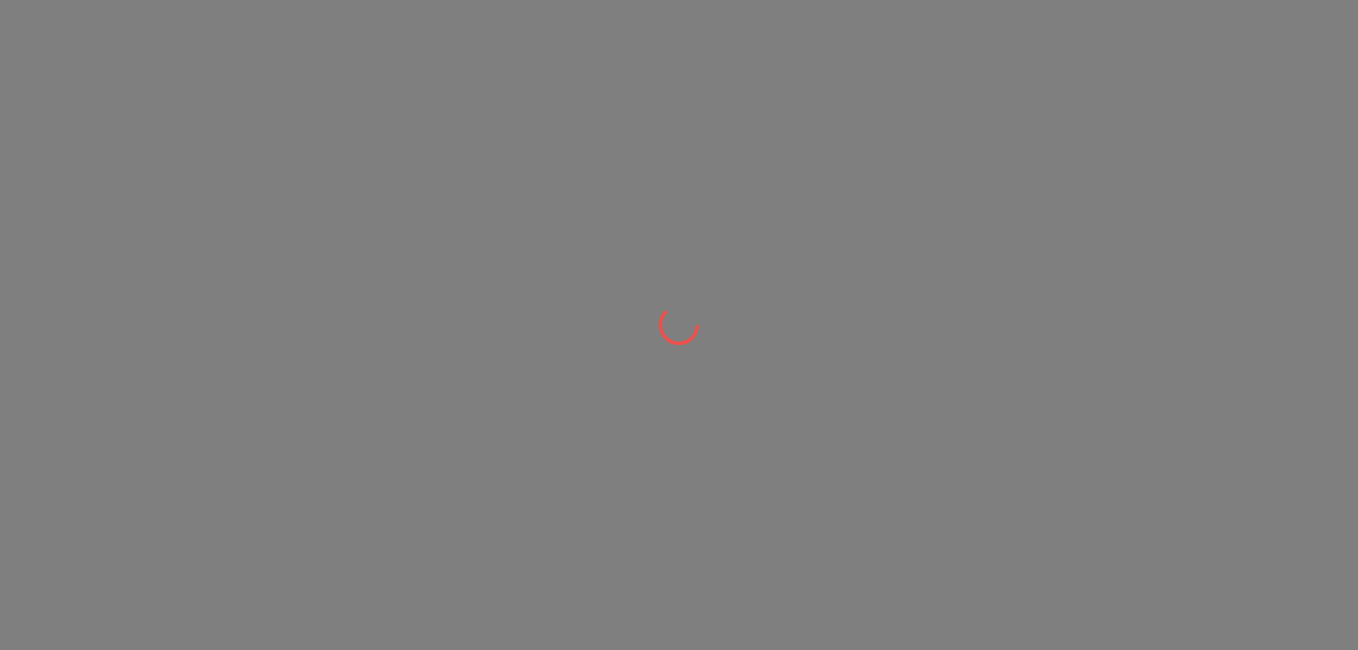 scroll, scrollTop: 0, scrollLeft: 0, axis: both 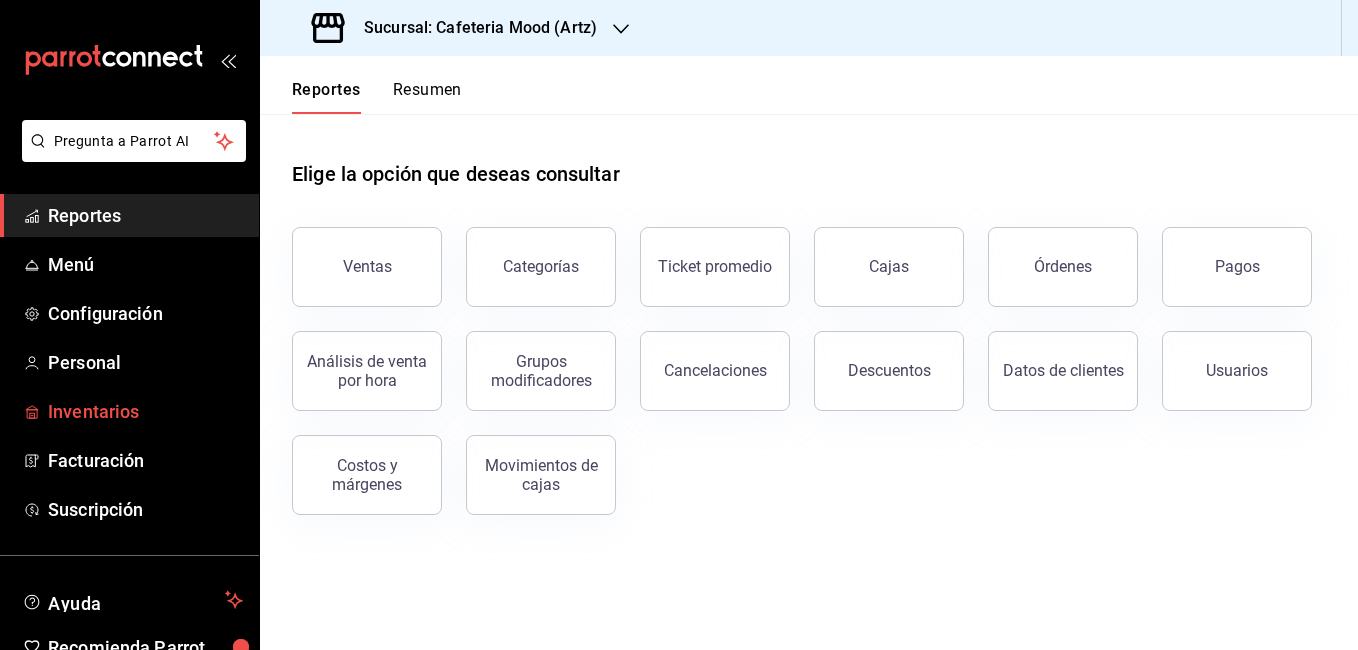 click on "Inventarios" at bounding box center [129, 411] 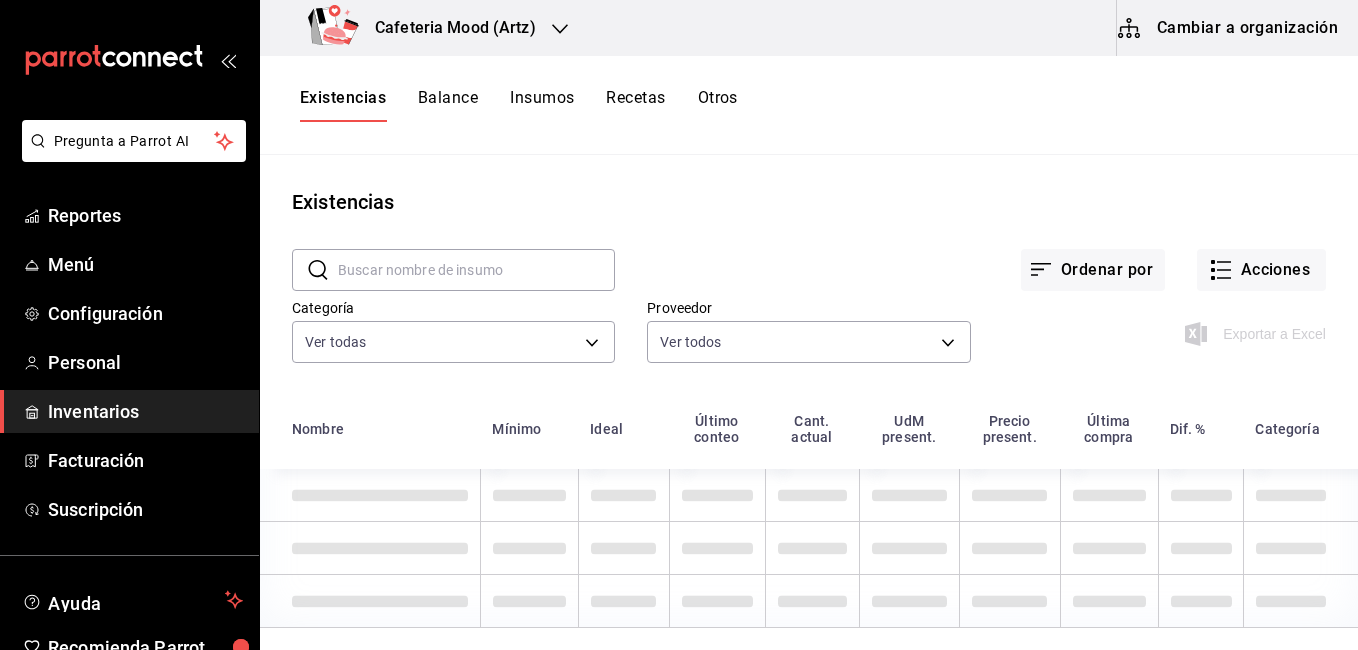 click on "Recetas" at bounding box center (635, 105) 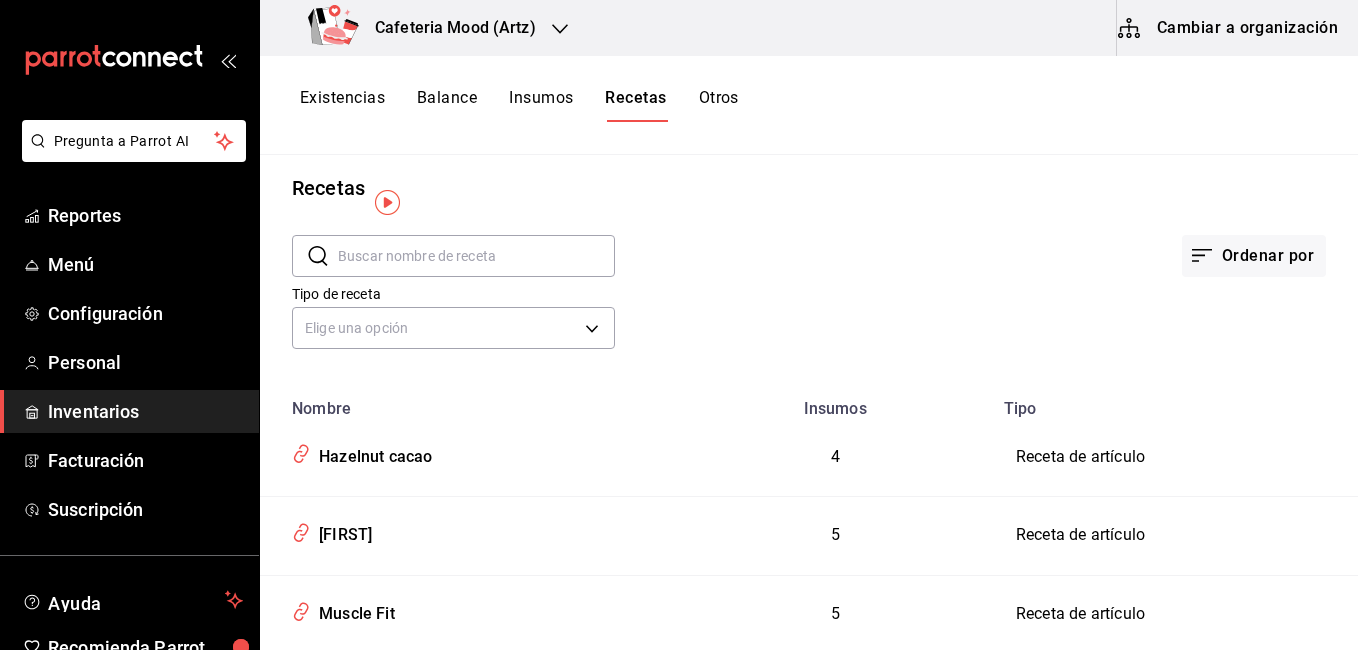 scroll, scrollTop: 0, scrollLeft: 0, axis: both 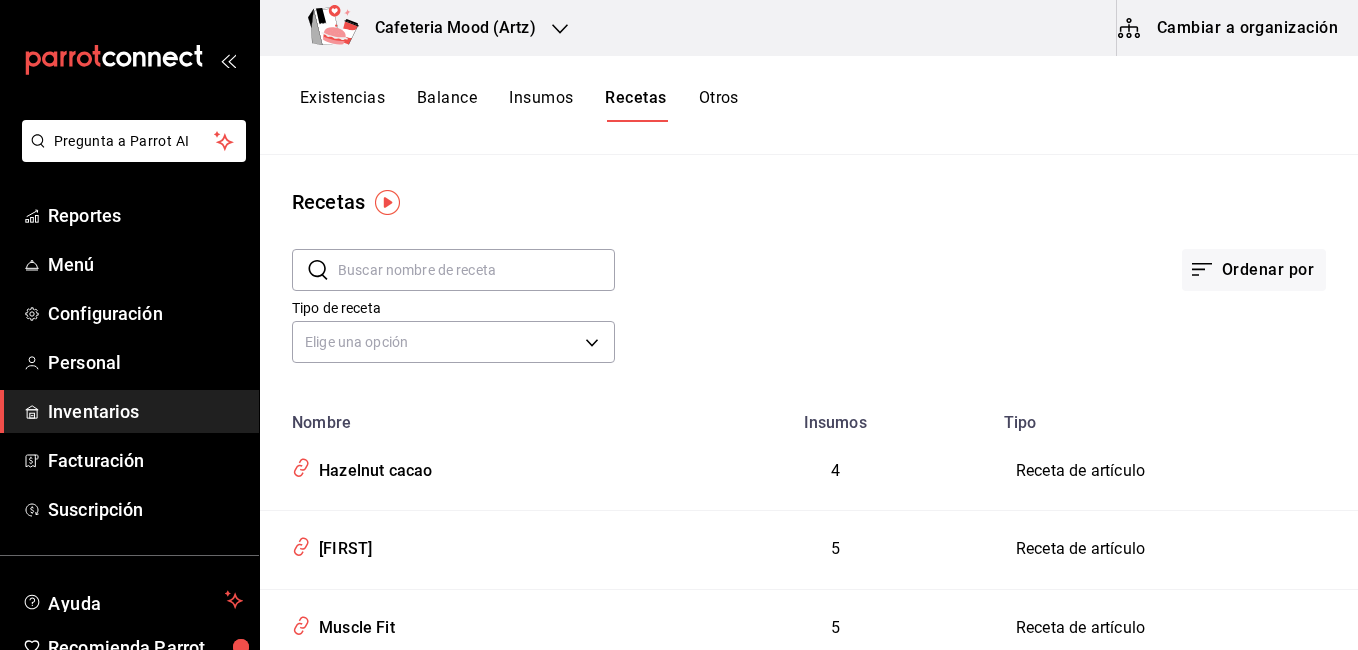 click on "Cafeteria Mood (Artz)" at bounding box center (426, 28) 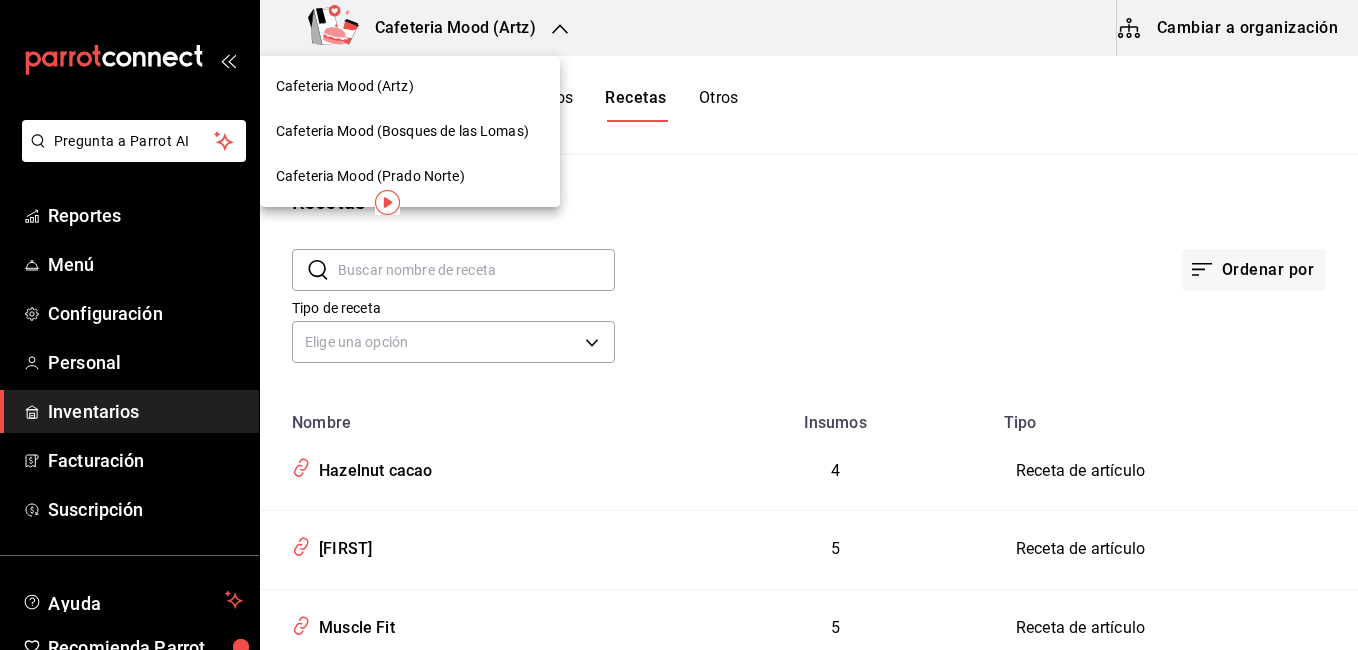 click at bounding box center [679, 325] 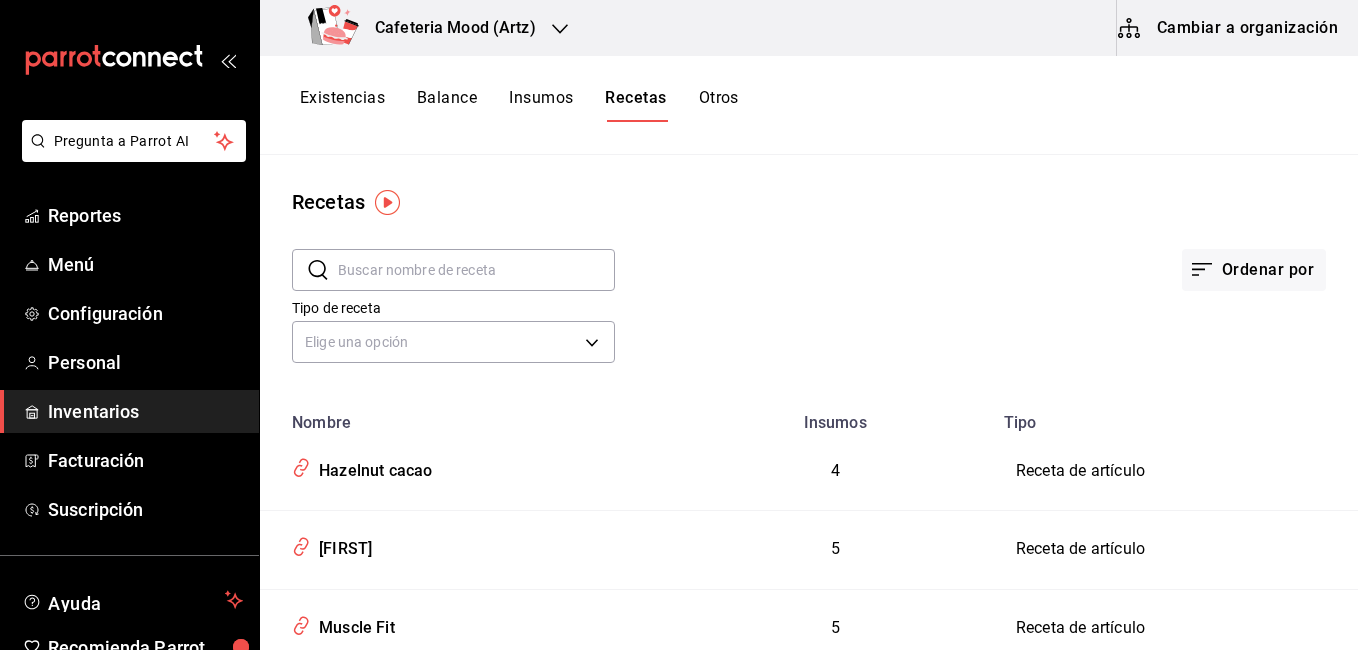 click on "Cafeteria Mood (Artz)" at bounding box center [447, 28] 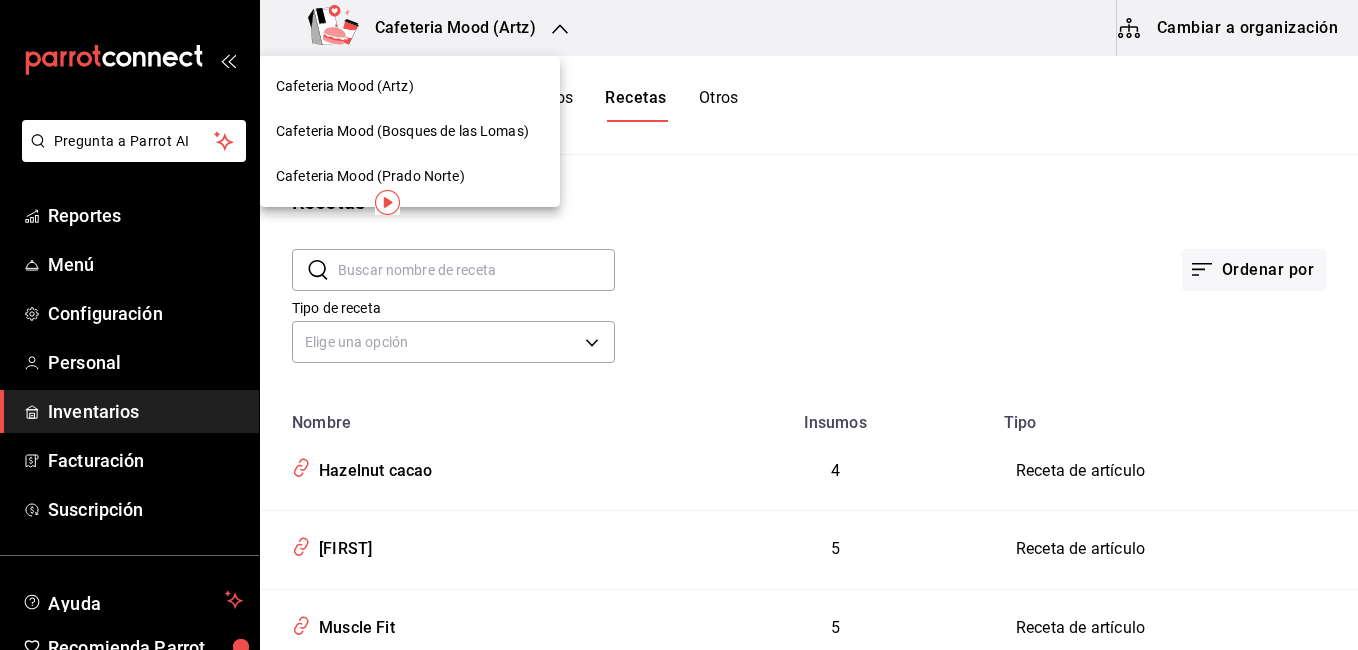 click on "Cafeteria Mood (Bosques de las Lomas)" at bounding box center (410, 131) 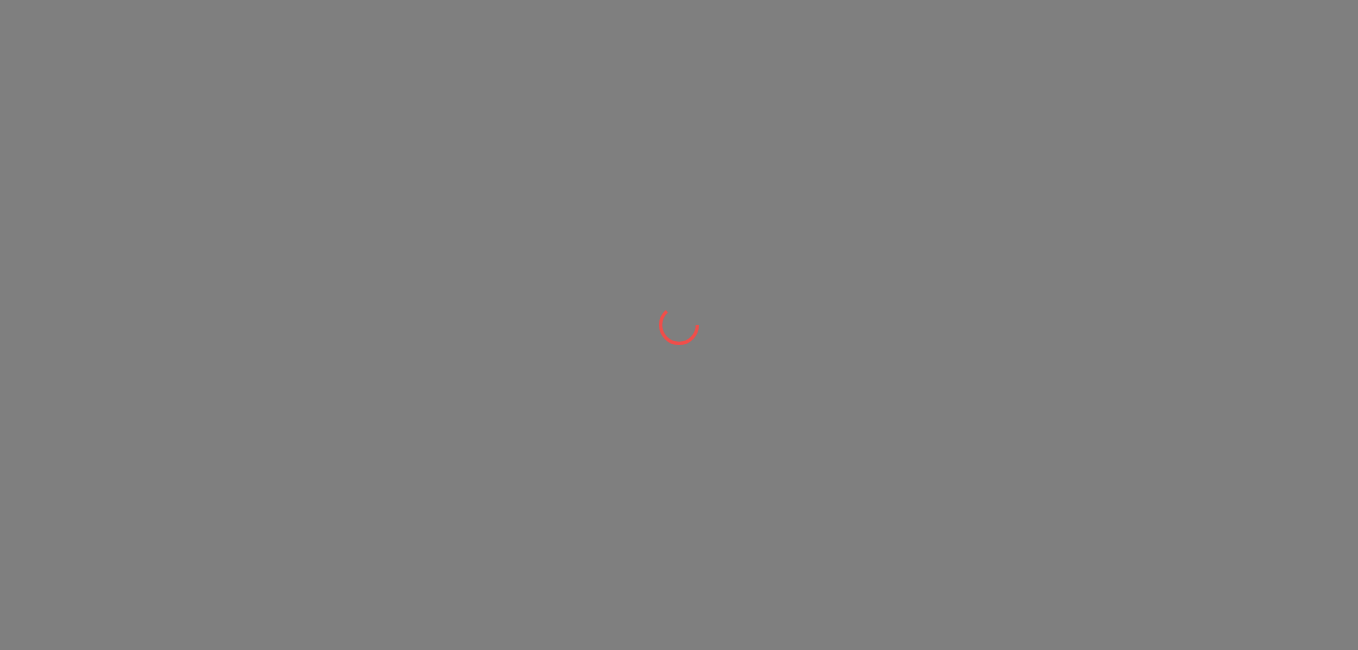 scroll, scrollTop: 0, scrollLeft: 0, axis: both 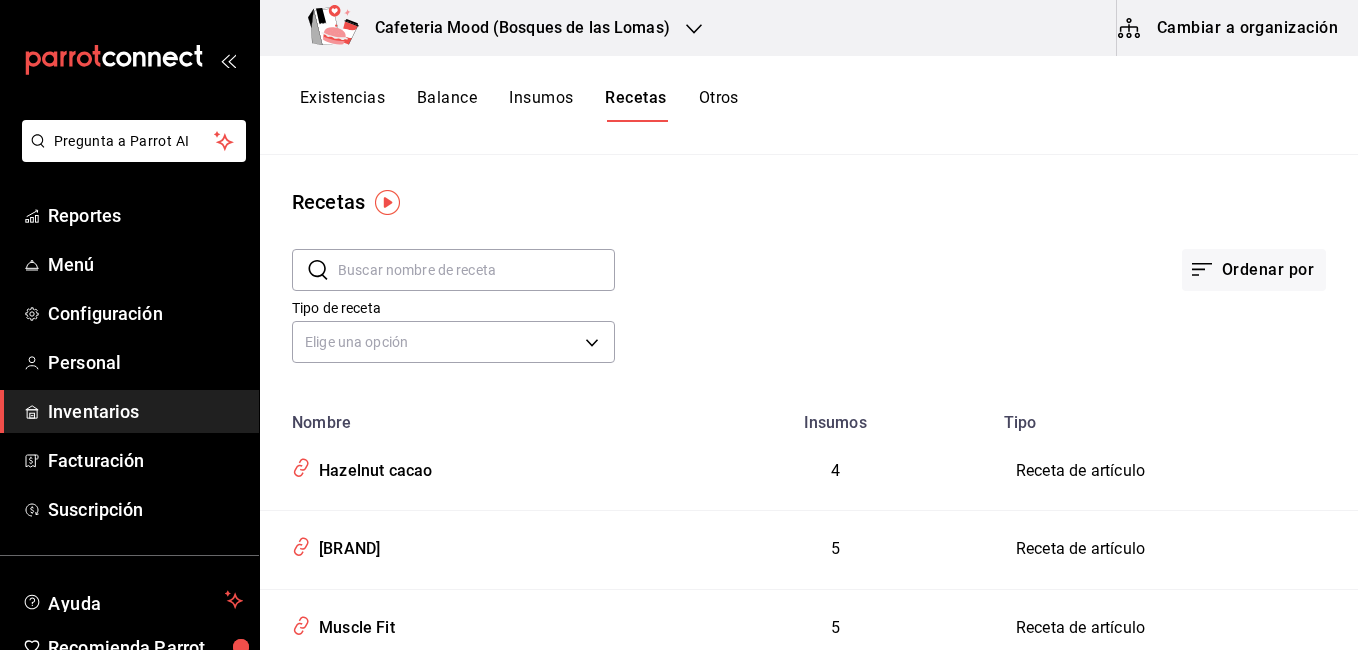 click on "Recetas ​ ​ Ordenar por Tipo de receta Elige una opción default Nombre Insumos Tipo Hazelnut cacao 4 Receta de artículo [BRAND] 5 Receta de artículo Muscle Fit 5 Receta de artículo PASTA DE DATIL 2 Subreceta SPREAD DE AVELLANA  3 Subreceta ALMOND BUTTER 1 Subreceta Ensalada mood 4 Receta de artículo" at bounding box center (809, 395) 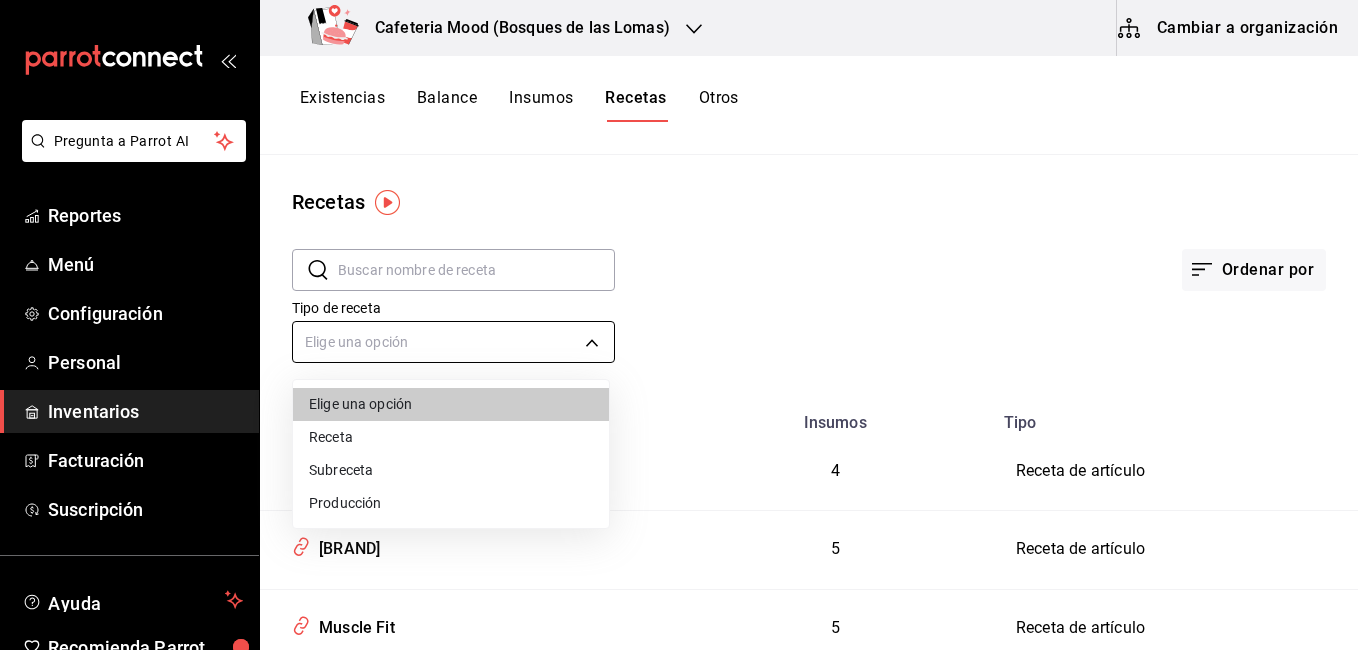 click on "Pregunta a Parrot AI Reportes   Menú   Configuración   Personal   Inventarios   Facturación   Suscripción   Ayuda Recomienda Parrot   [FIRST] [LAST]   Sugerir nueva función   Cafeteria Mood (Bosques de las Lomas) Cambiar a organización Existencias Balance Insumos Recetas Otros Recetas ​ ​ Ordenar por Tipo de receta Elige una opción default Nombre Insumos Tipo Hazelnut cacao 4 Receta de artículo [BRAND] 5 Receta de artículo Muscle Fit 5 Receta de artículo PASTA DE DATIL 2 Subreceta SPREAD DE AVELLANA  3 Subreceta ALMOND BUTTER 1 Subreceta Ensalada mood 4 Receta de artículo Guardar Pregunta a Parrot AI Reportes   Menú   Configuración   Personal   Inventarios   Facturación   Suscripción   Ayuda Recomienda Parrot   [FIRST] [LAST]   Sugerir nueva función   GANA 1 MES GRATIS EN TU SUSCRIPCIÓN AQUÍ Ver video tutorial Ir a video Duplicar Eliminar Visitar centro de ayuda ([PHONE]) soporte@[DOMAIN].io Visitar centro de ayuda ([PHONE]) soporte@[DOMAIN].io Elige una opción" at bounding box center (679, 318) 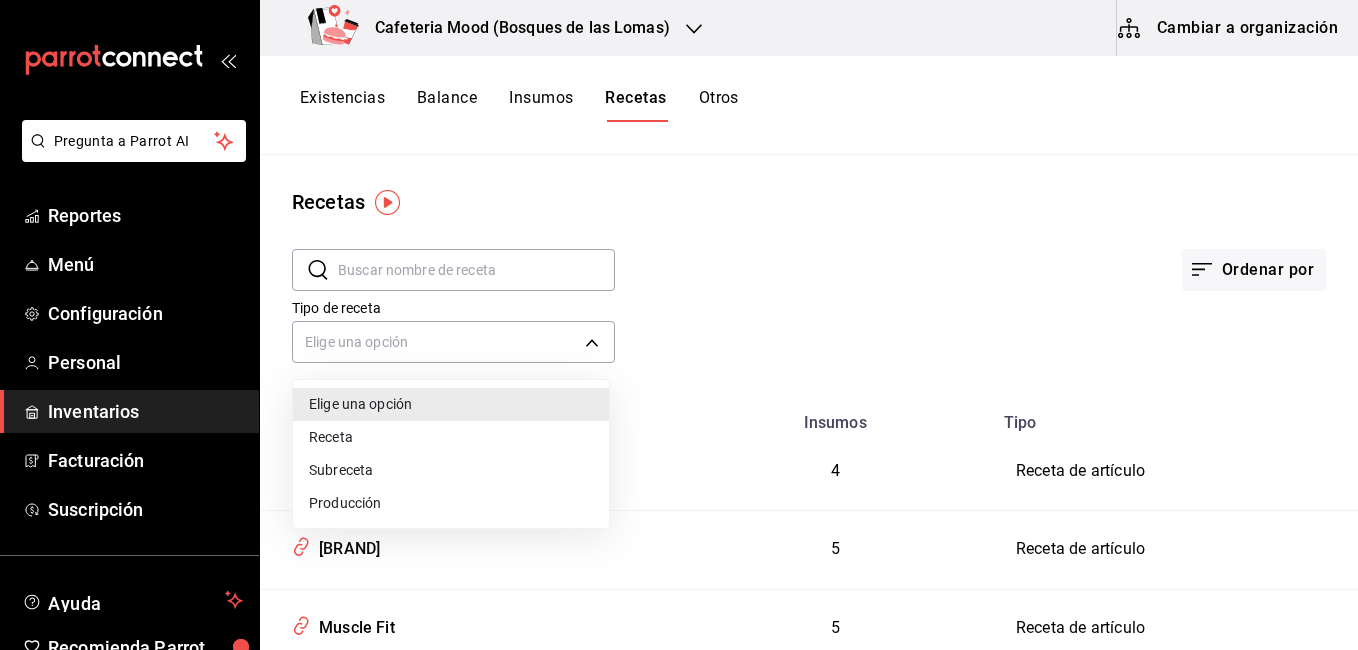 click at bounding box center (679, 325) 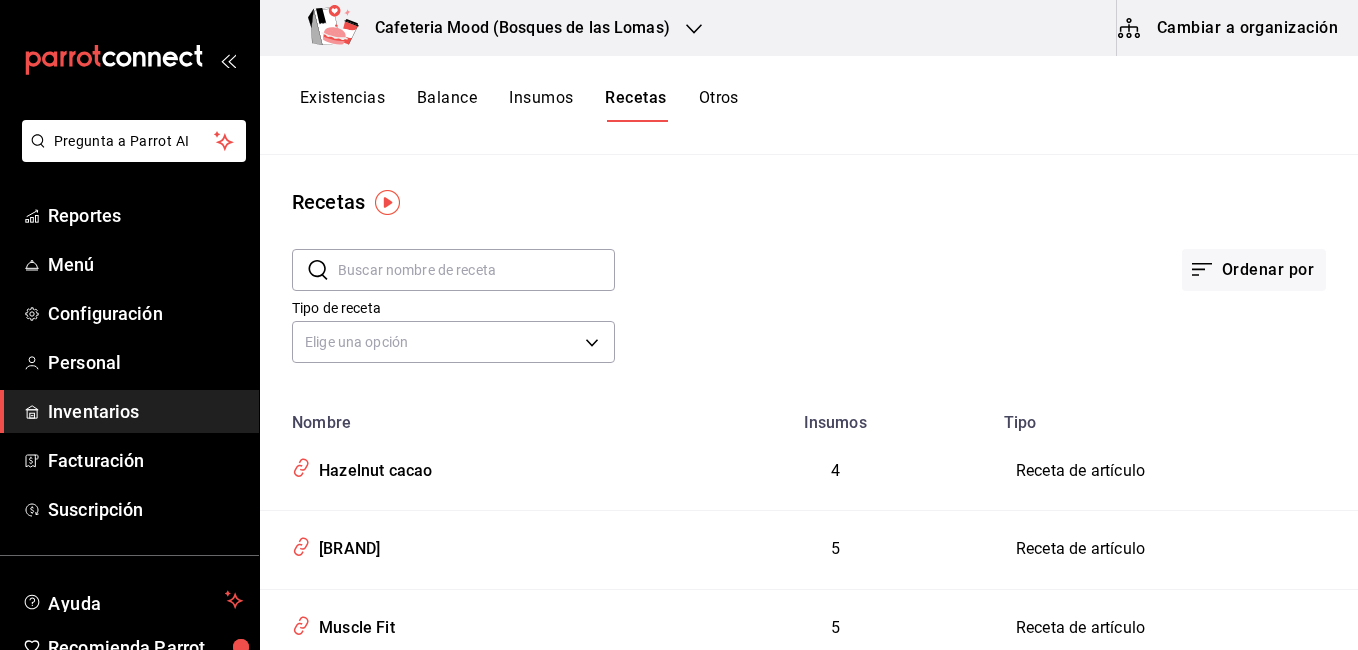 click on "Tipo de receta Elige una opción default" at bounding box center [793, 314] 